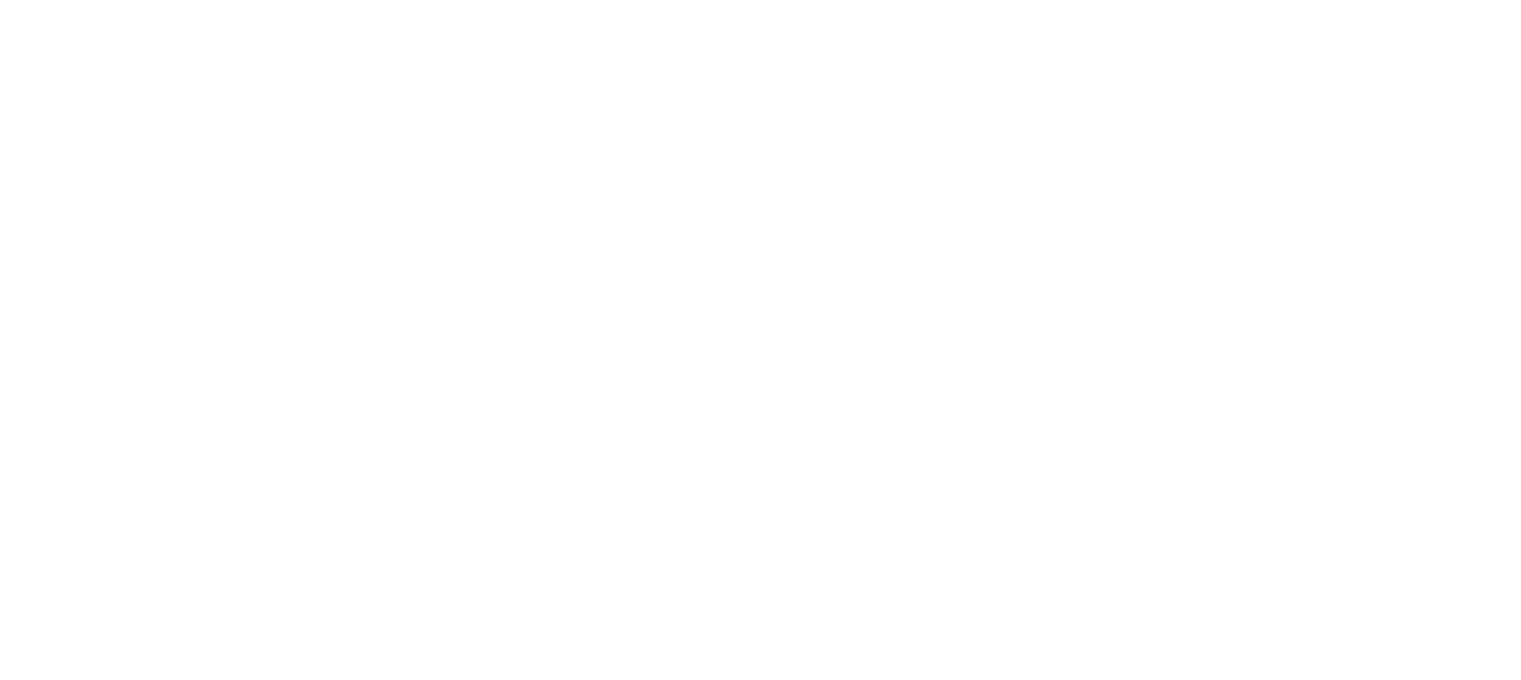 scroll, scrollTop: 0, scrollLeft: 0, axis: both 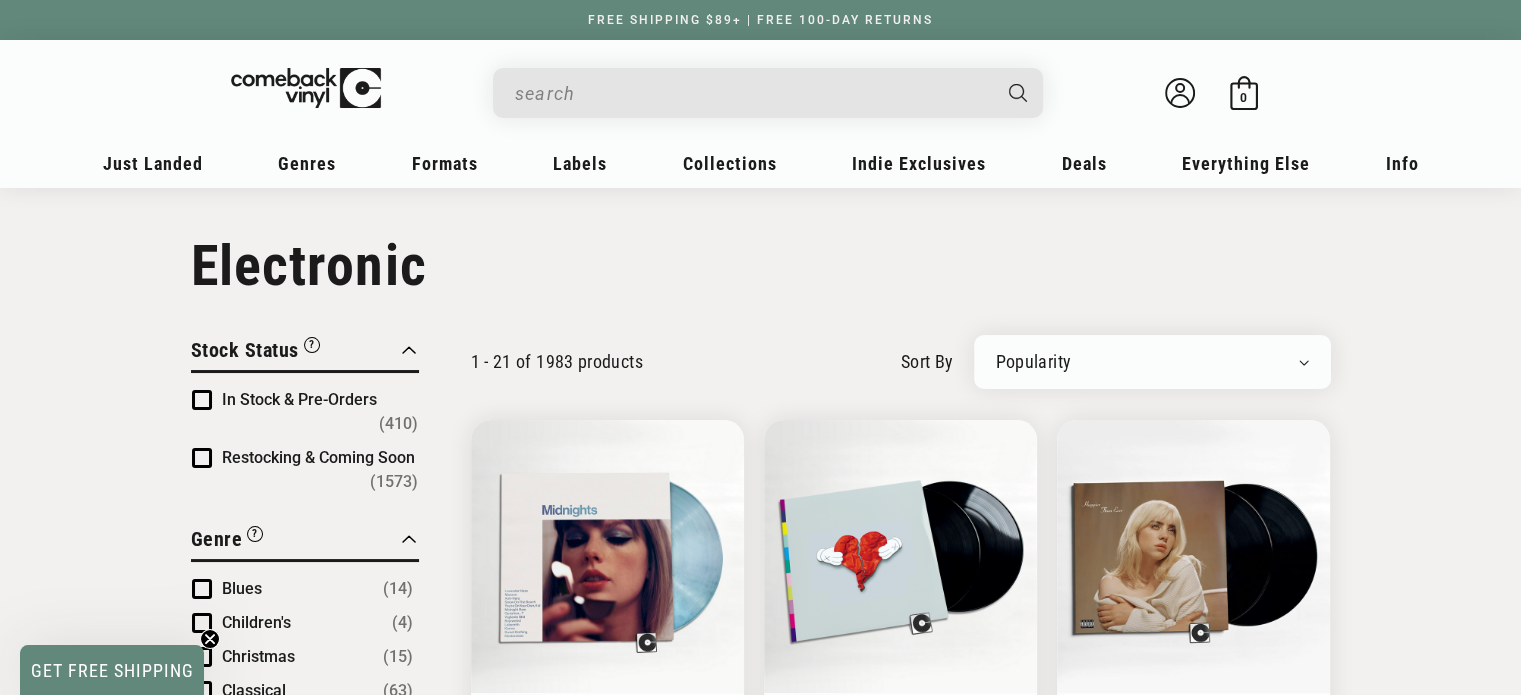 click on "Newly Added Popularity Artist (A-Z) Price (High To Low) Price (Low To High) Percent Off (High To Low)" at bounding box center [1152, 362] 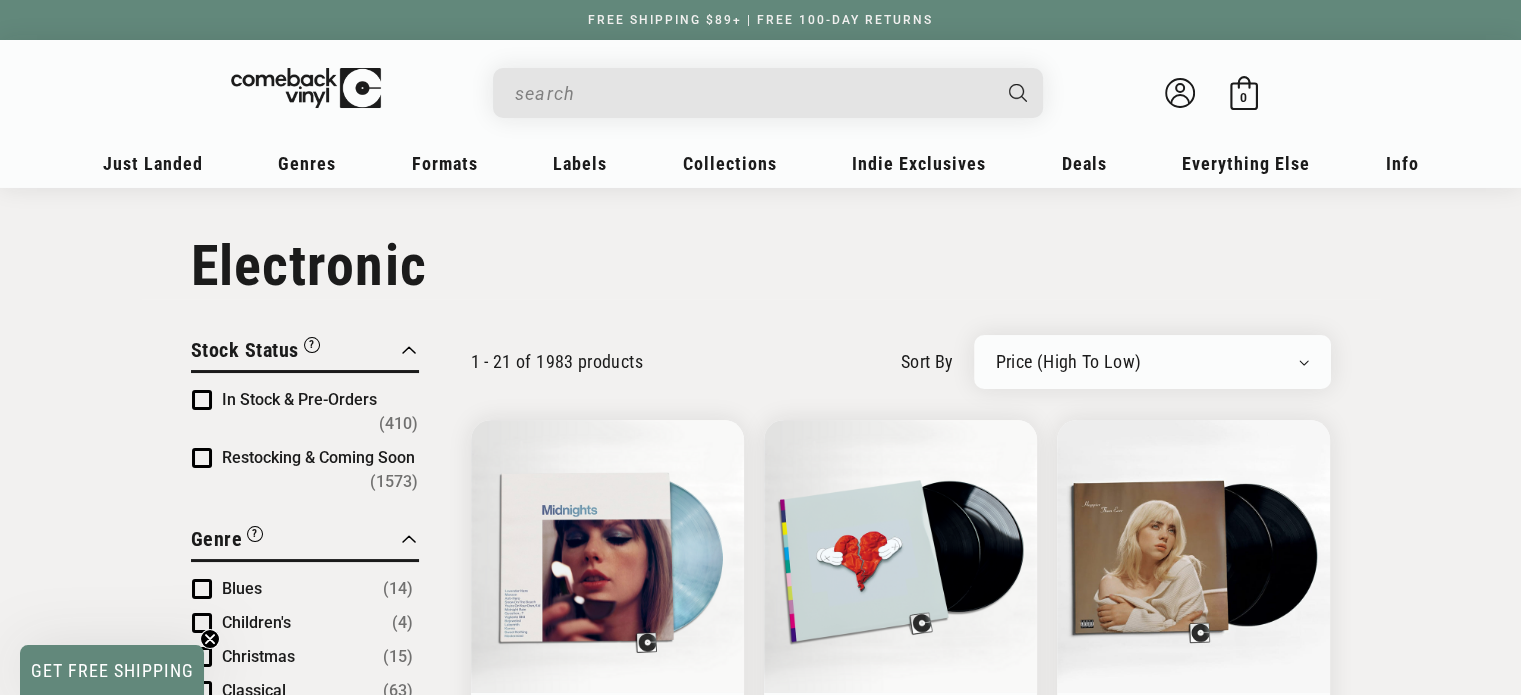 click on "Newly Added Popularity Artist (A-Z) Price (High To Low) Price (Low To High) Percent Off (High To Low)" at bounding box center [1152, 362] 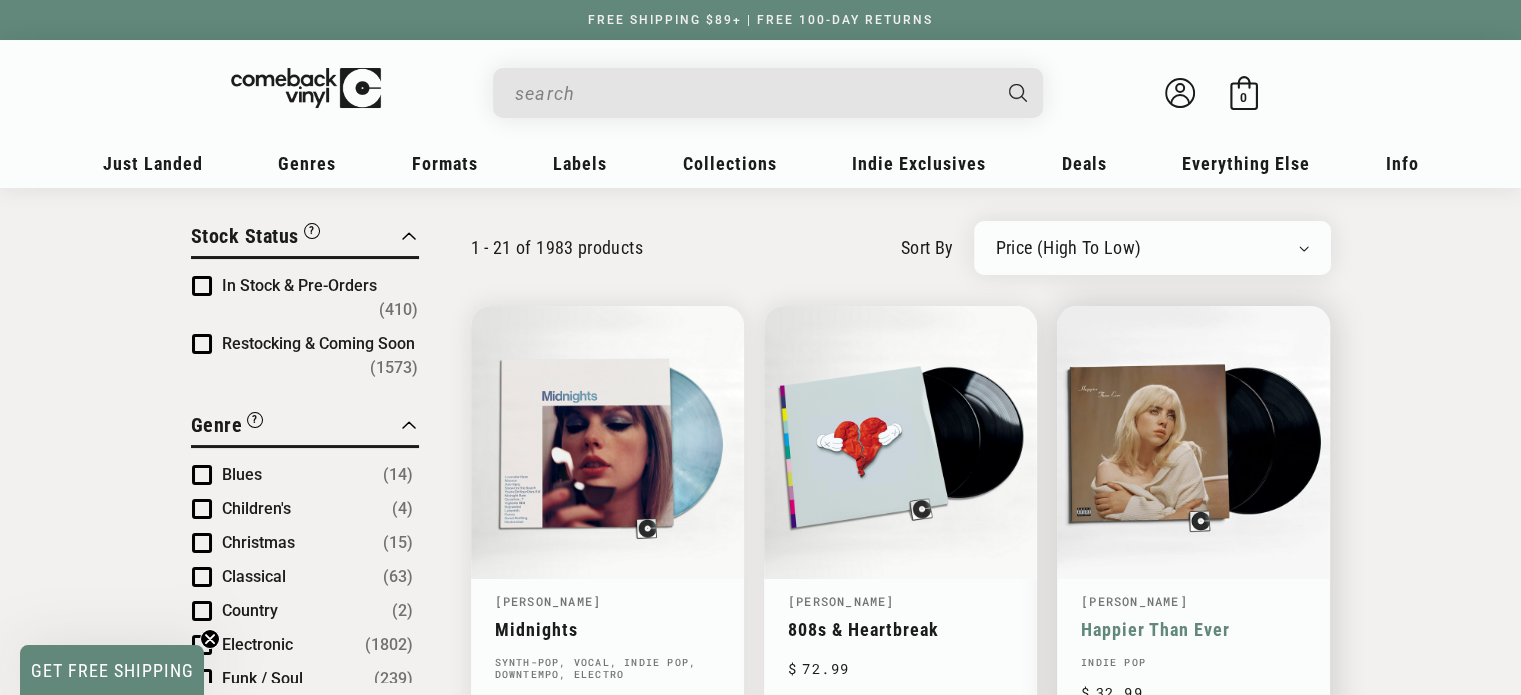 scroll, scrollTop: 0, scrollLeft: 0, axis: both 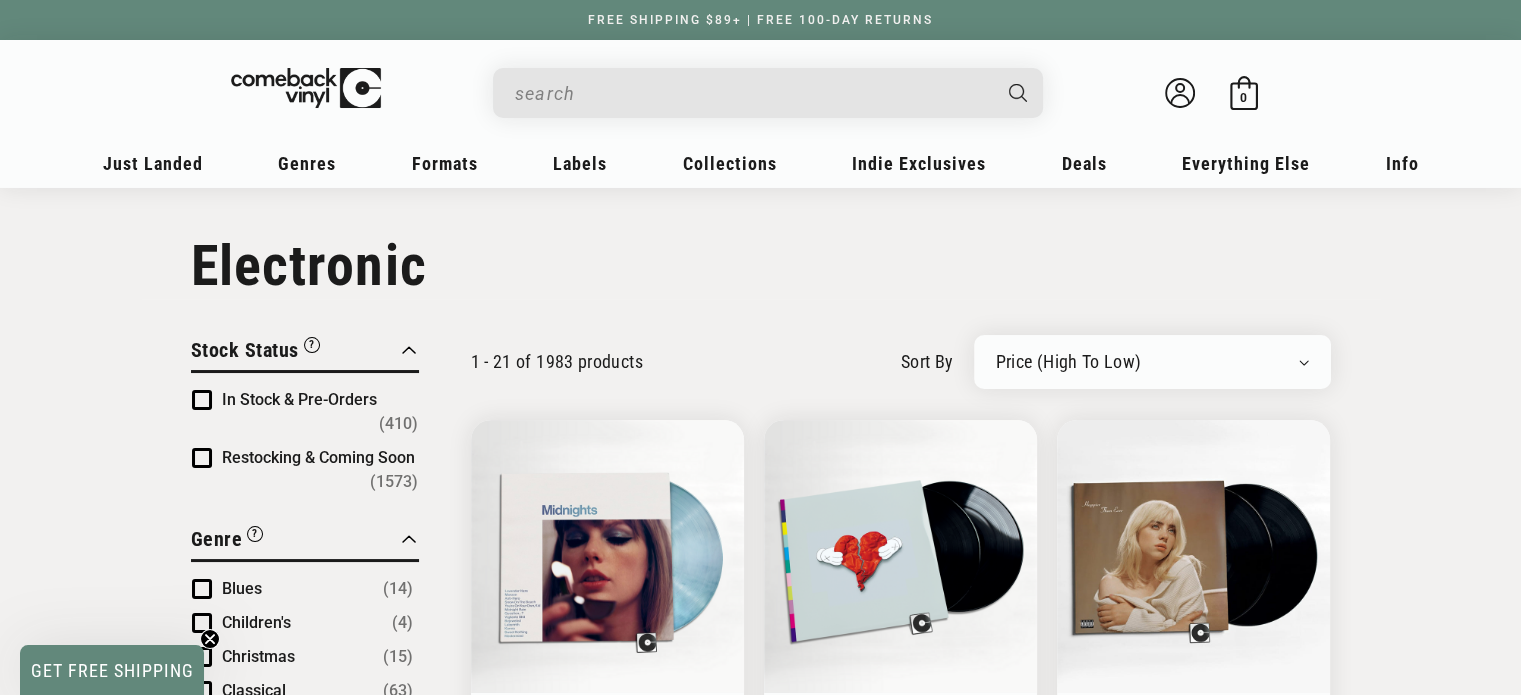 click on "Newly Added Popularity Artist (A-Z) Price (High To Low) Price (Low To High) Percent Off (High To Low)" at bounding box center (1152, 362) 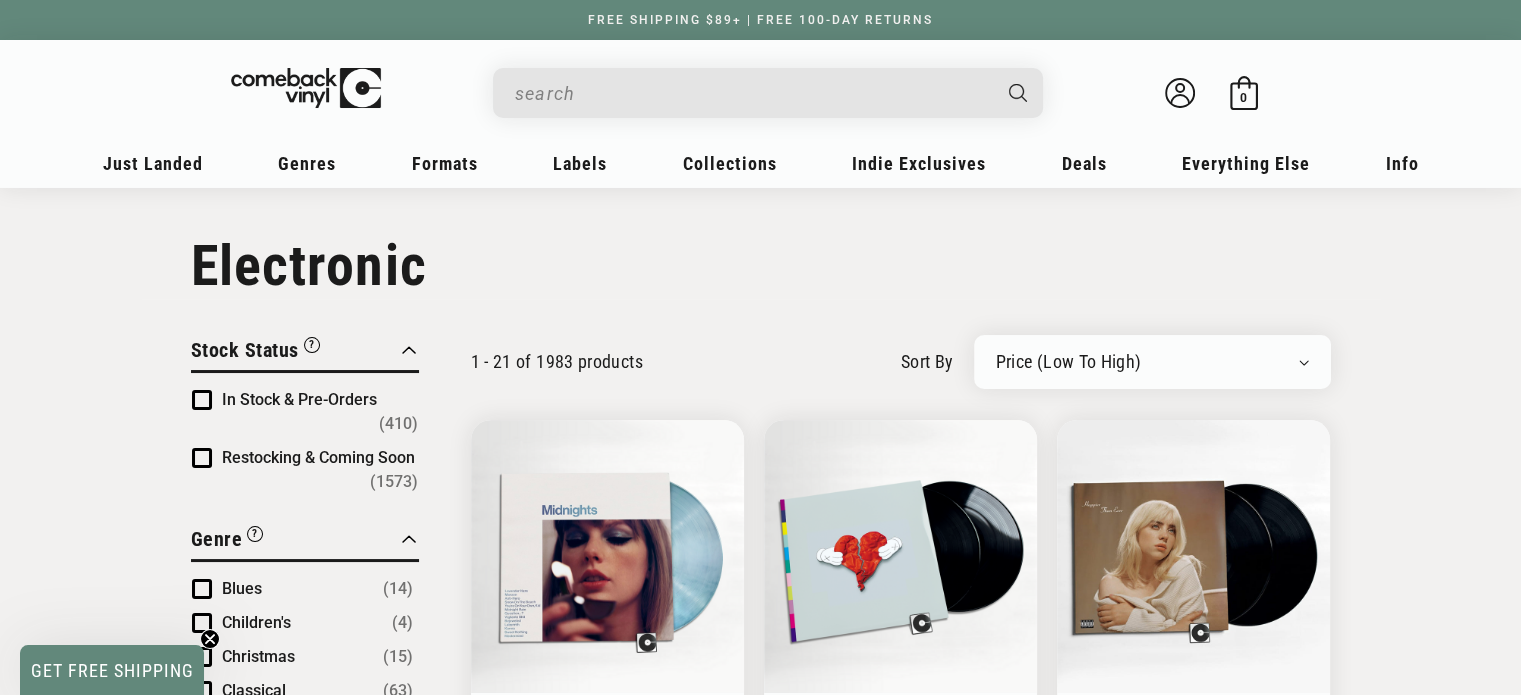 click on "Newly Added Popularity Artist (A-Z) Price (High To Low) Price (Low To High) Percent Off (High To Low)" at bounding box center (1152, 362) 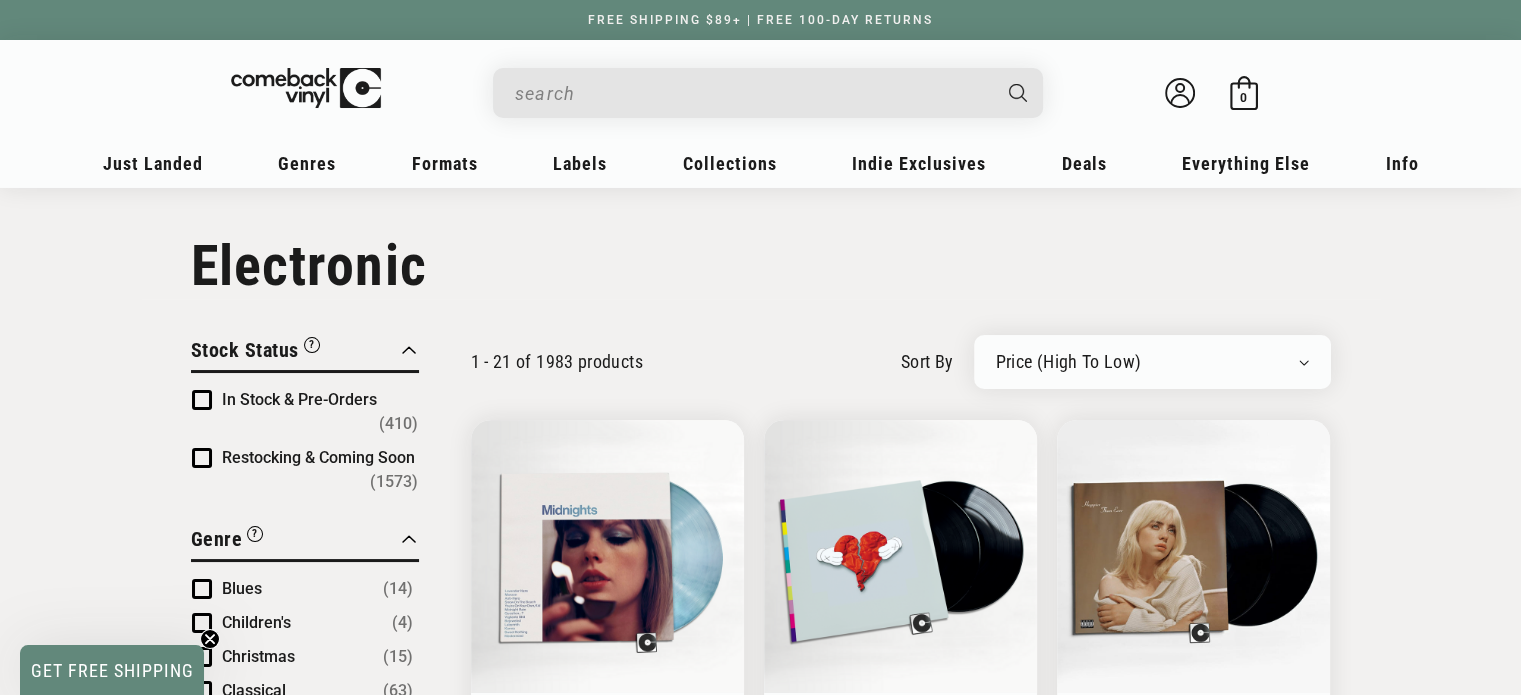 click on "Newly Added Popularity Artist (A-Z) Price (High To Low) Price (Low To High) Percent Off (High To Low)" at bounding box center [1152, 362] 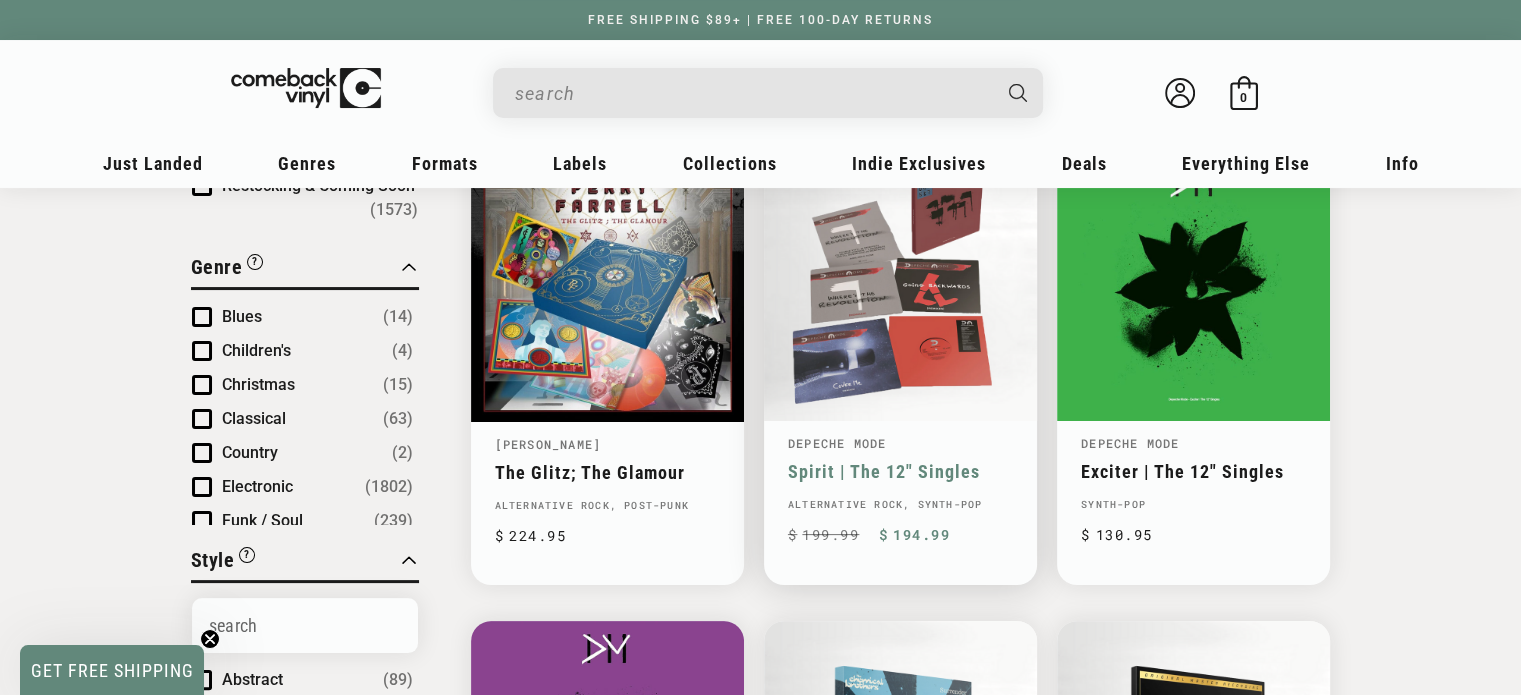 scroll, scrollTop: 391, scrollLeft: 0, axis: vertical 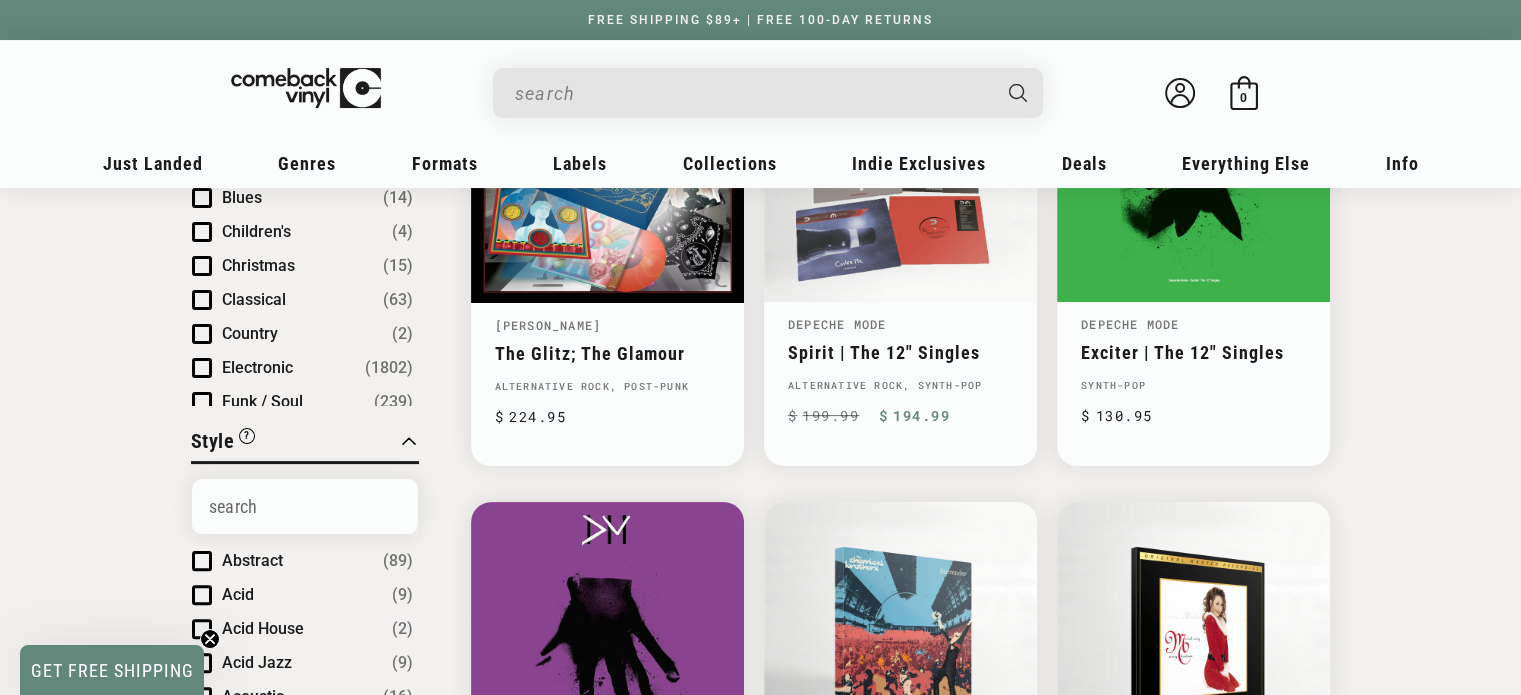 click on "The Glitz; The Glamour
Perry Farrell
The Glitz; The Glamour
Alternative Rock, Post-Punk
Regular price
$ 224.95
Regular price
$ 0
Translation missing: en.products.product.sale_price
$ 224.95
Unit price
$0
/
per" at bounding box center [901, 1706] 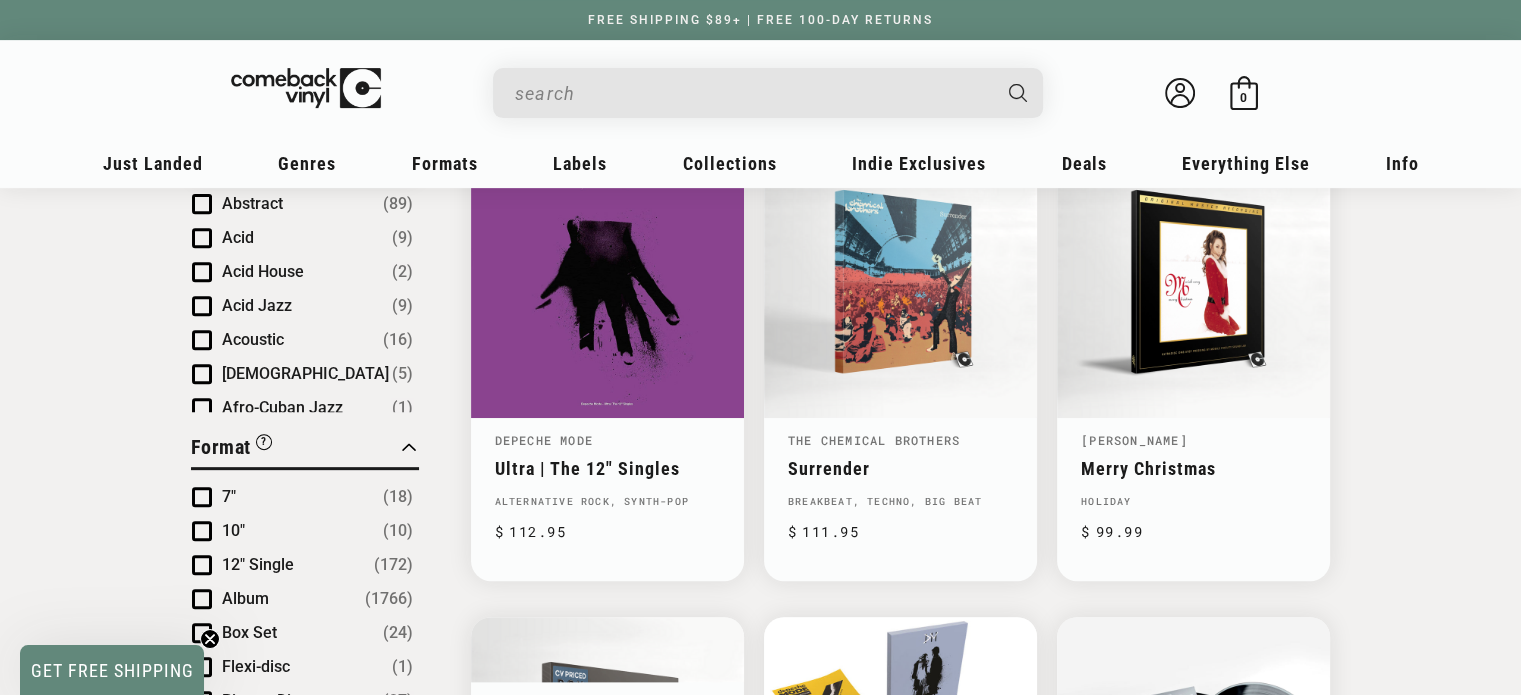 scroll, scrollTop: 751, scrollLeft: 0, axis: vertical 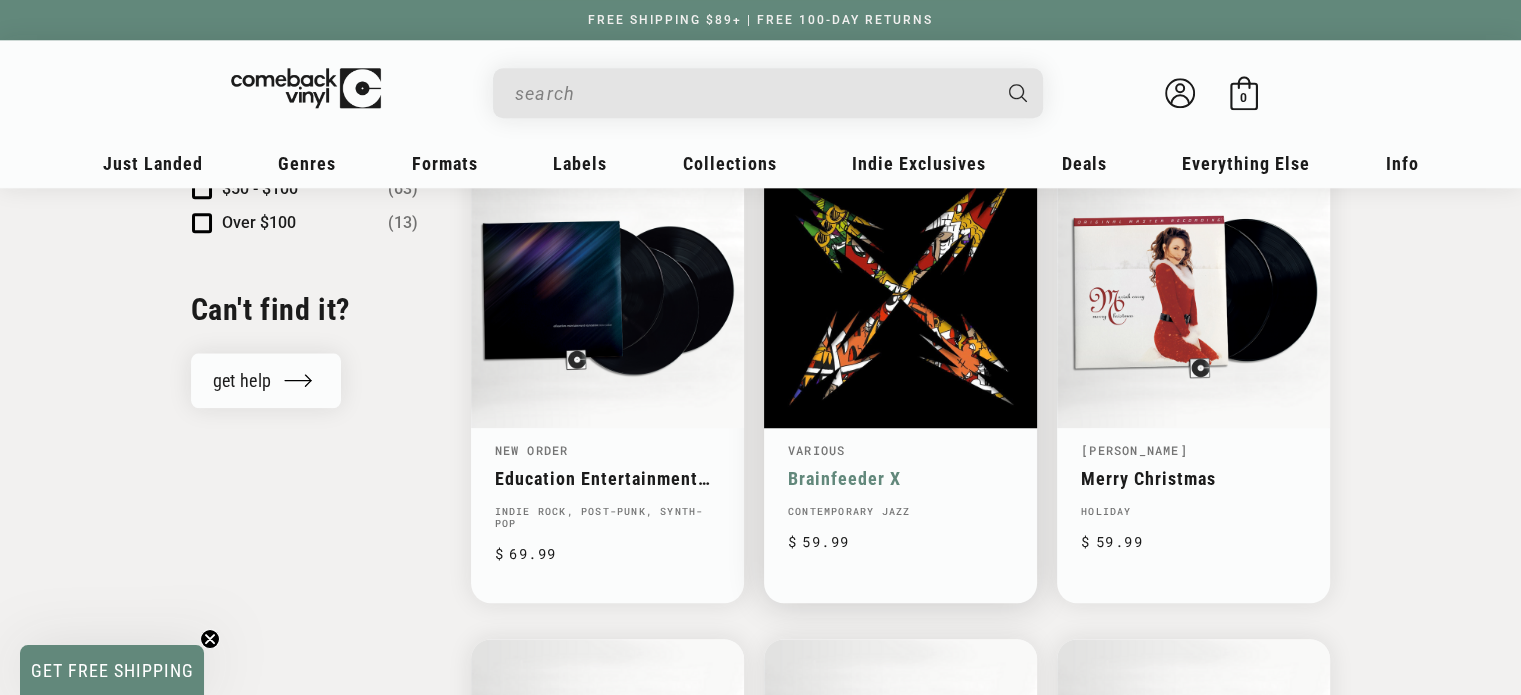 click on "Brainfeeder X" at bounding box center (900, 478) 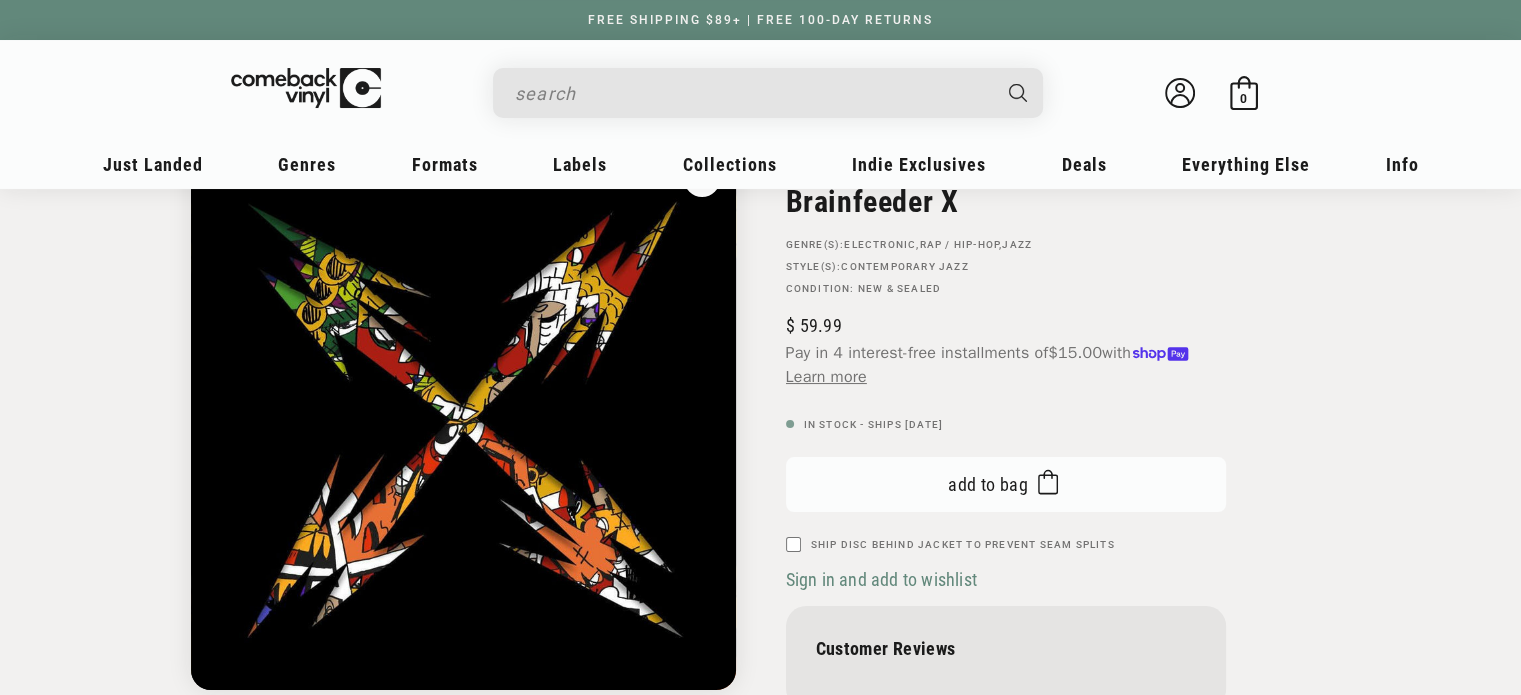 click on "Add to bag" at bounding box center (988, 484) 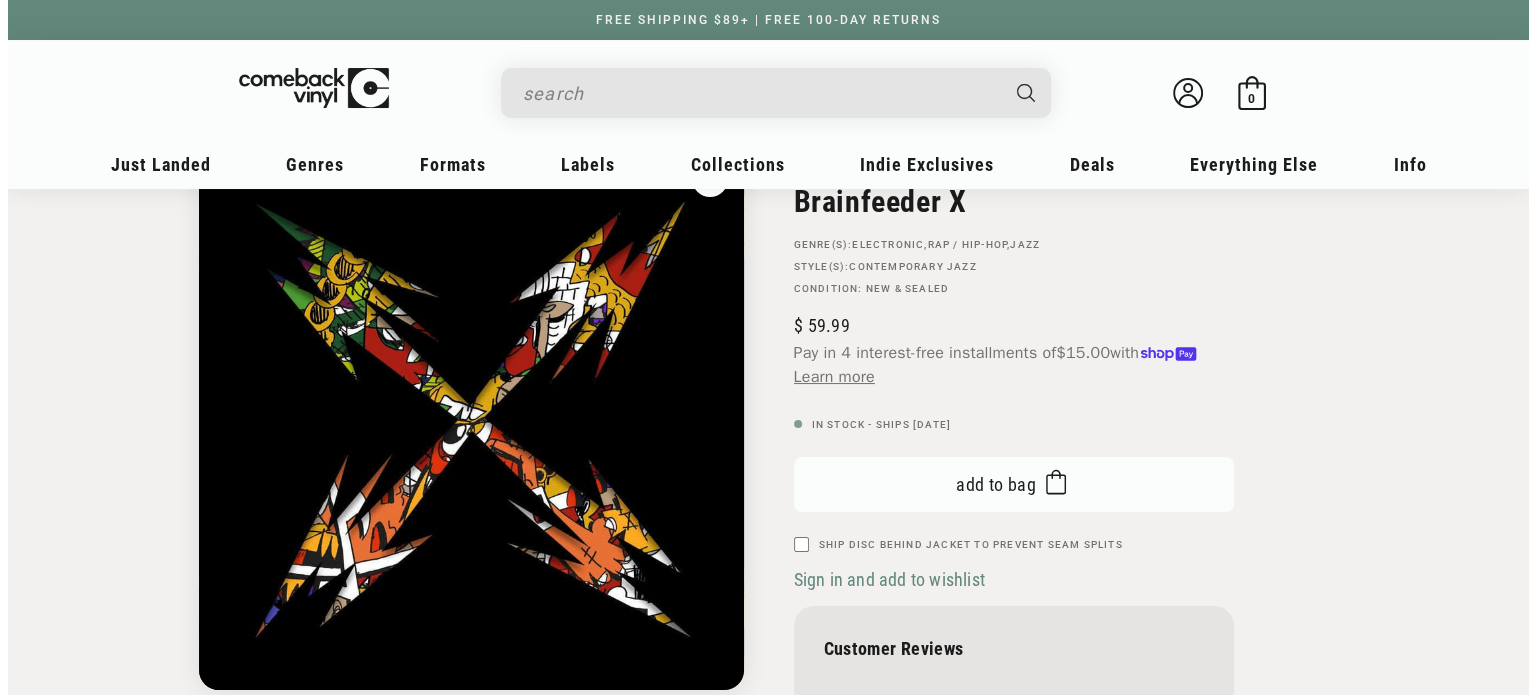scroll, scrollTop: 156, scrollLeft: 0, axis: vertical 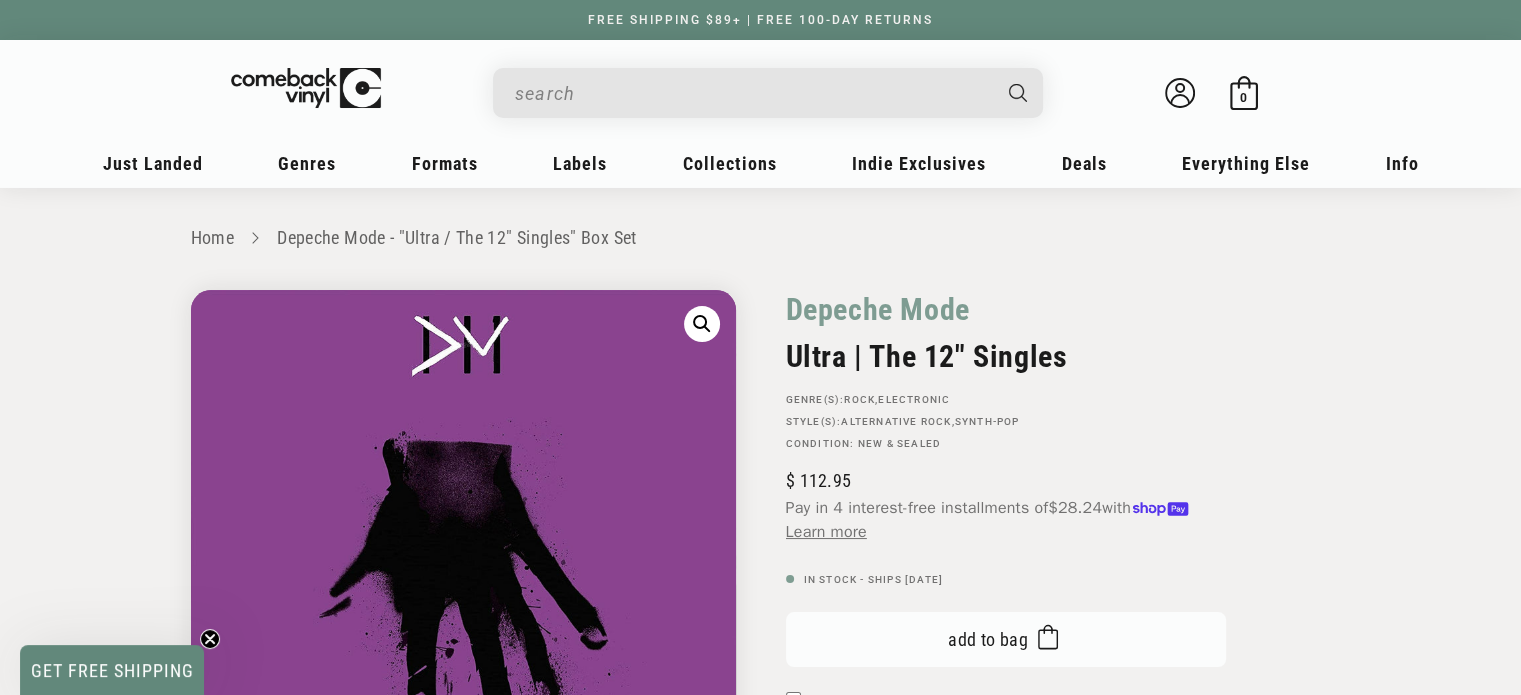 click on "Add to bag
Added to bag" at bounding box center (1006, 639) 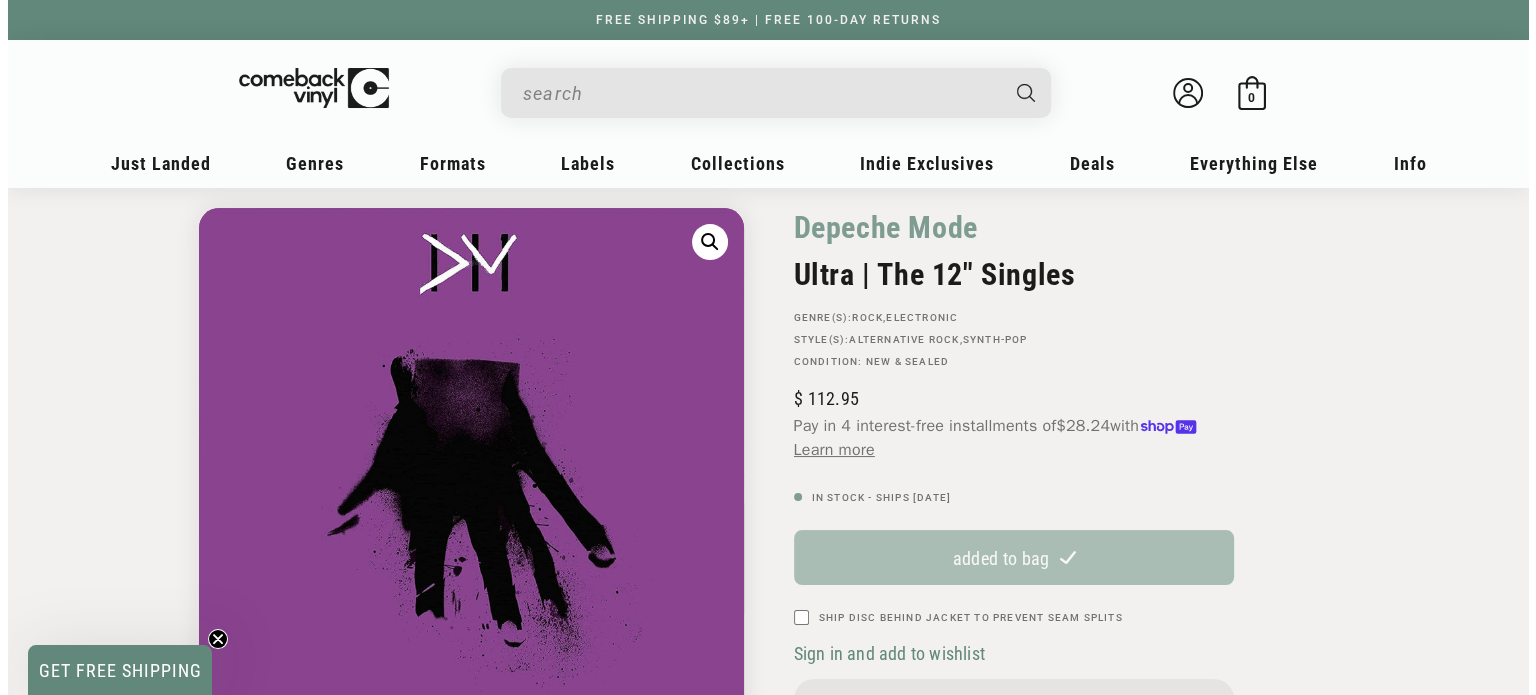 scroll, scrollTop: 120, scrollLeft: 0, axis: vertical 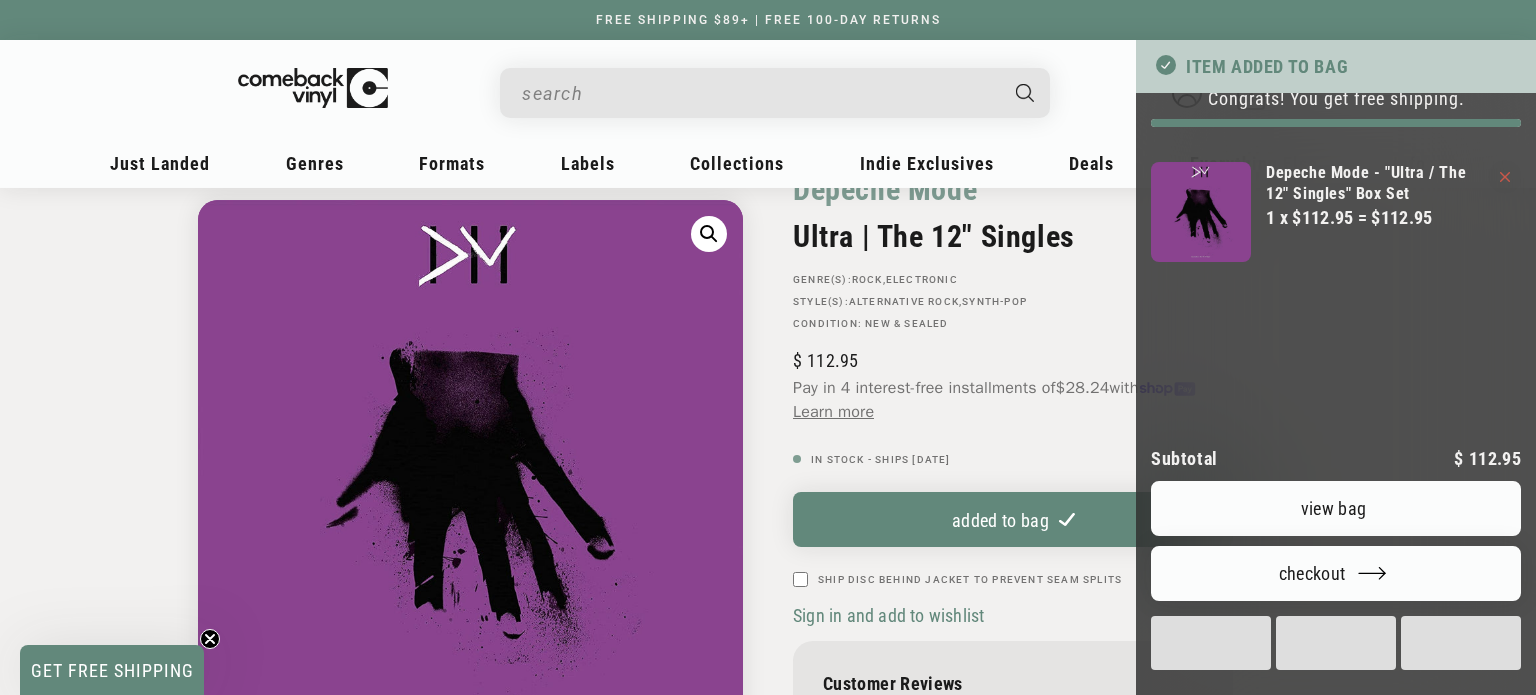 click on "View bag" at bounding box center (1336, 508) 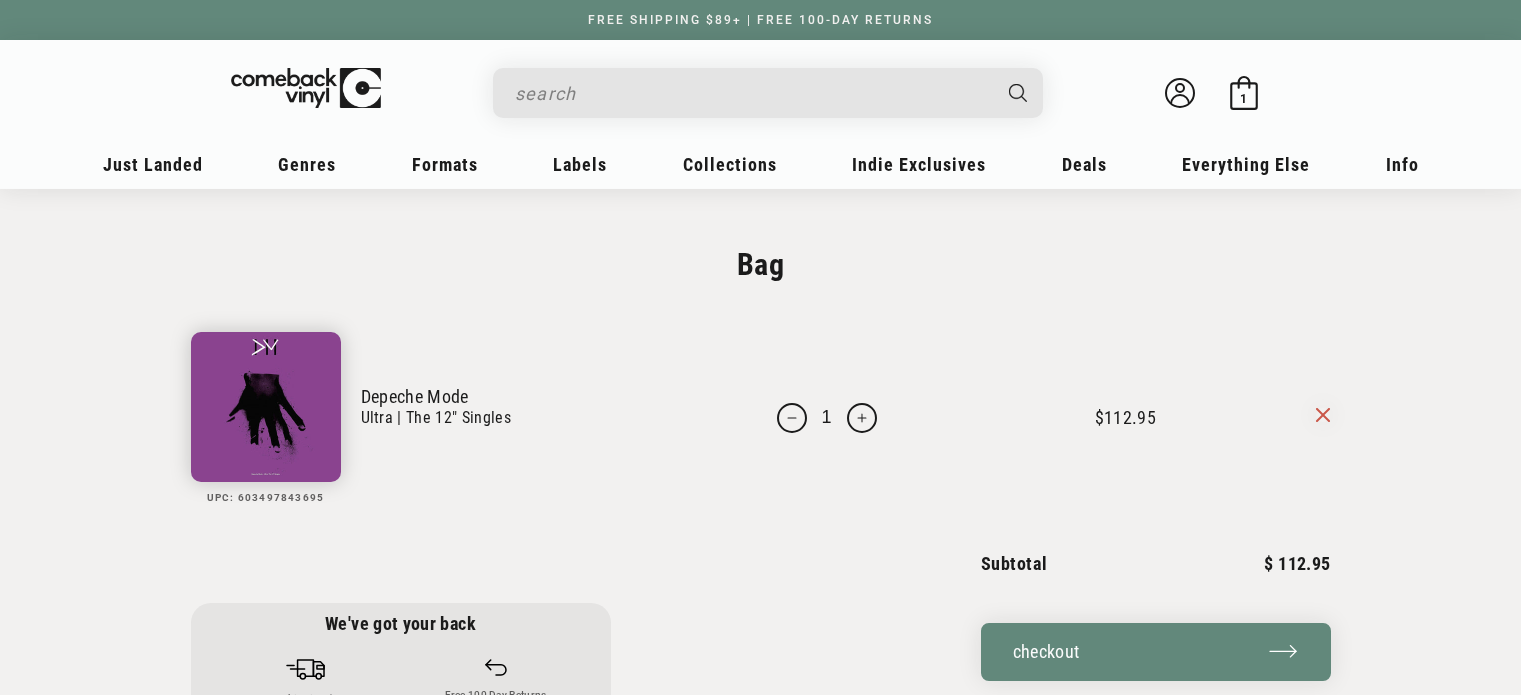 scroll, scrollTop: 0, scrollLeft: 0, axis: both 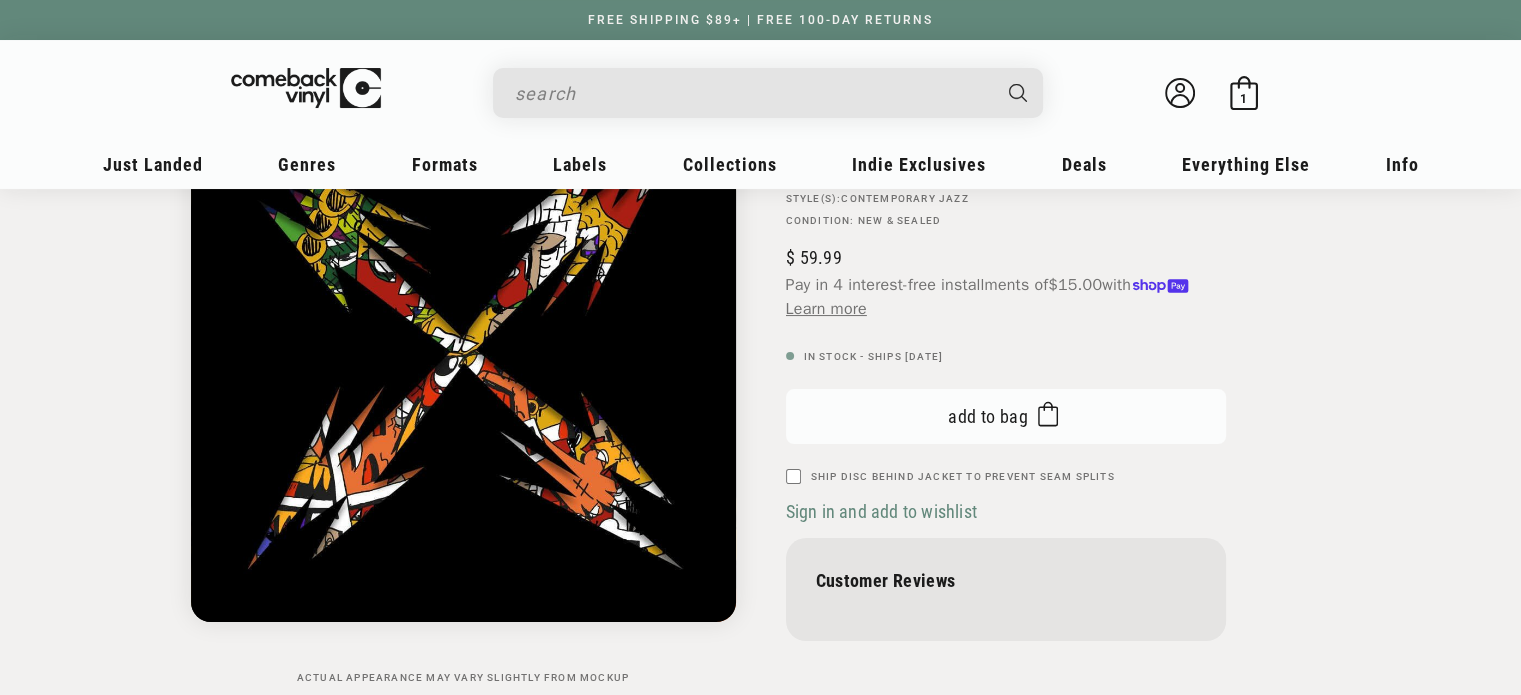 click on "Add to bag
Added to bag" at bounding box center [1006, 416] 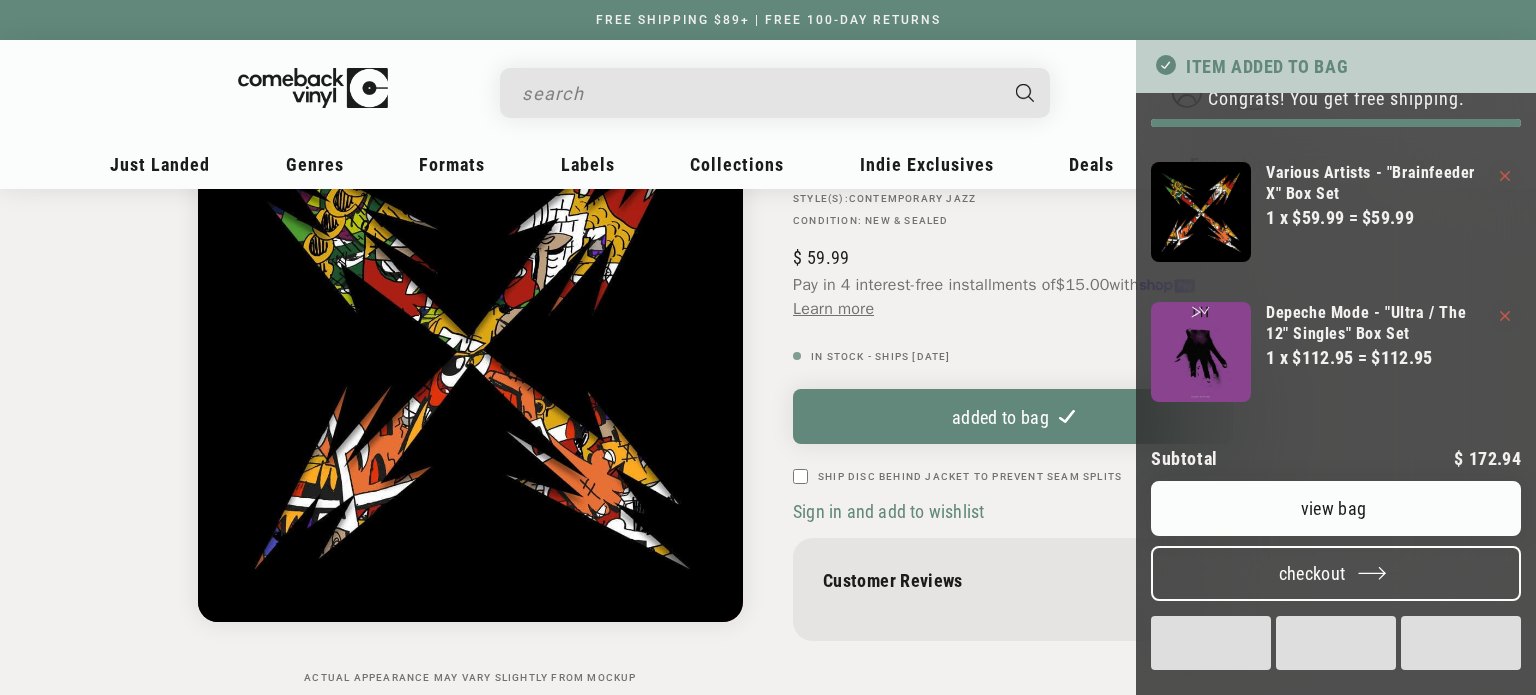 click on "Checkout" at bounding box center (1336, 573) 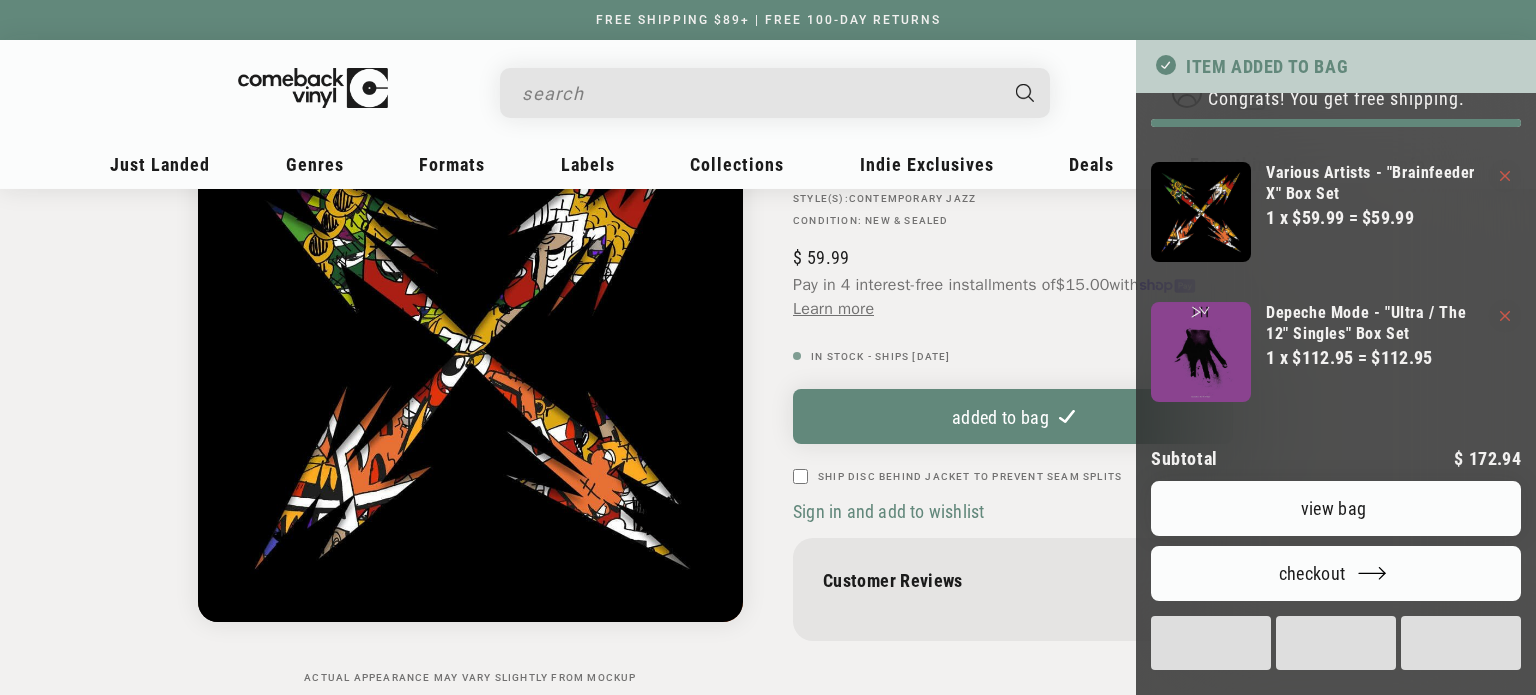 scroll, scrollTop: 224, scrollLeft: 0, axis: vertical 